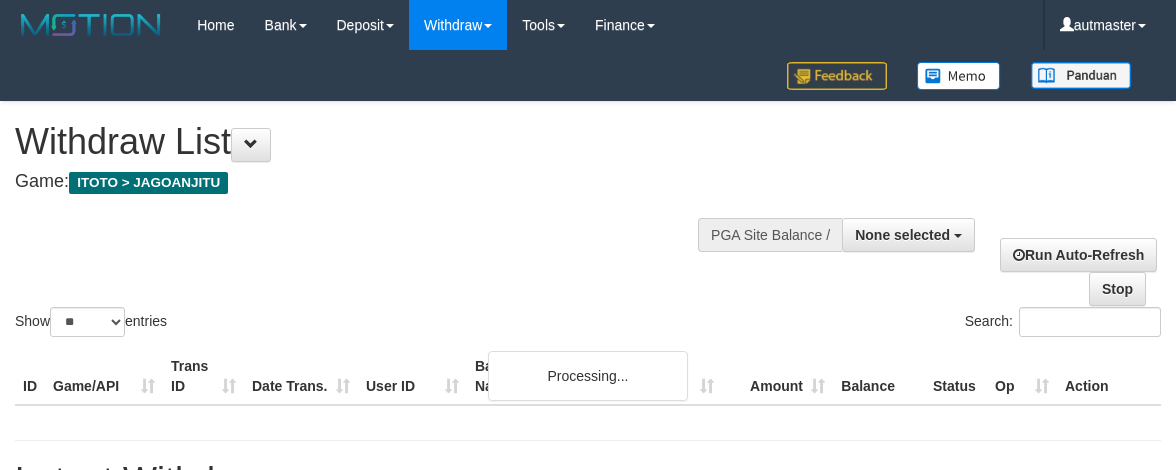 select on "**" 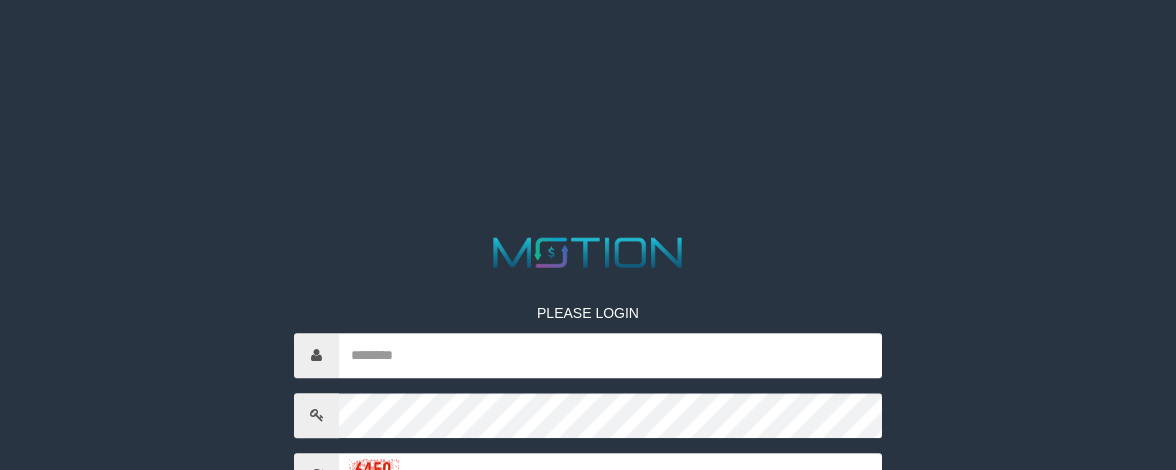 scroll, scrollTop: 0, scrollLeft: 0, axis: both 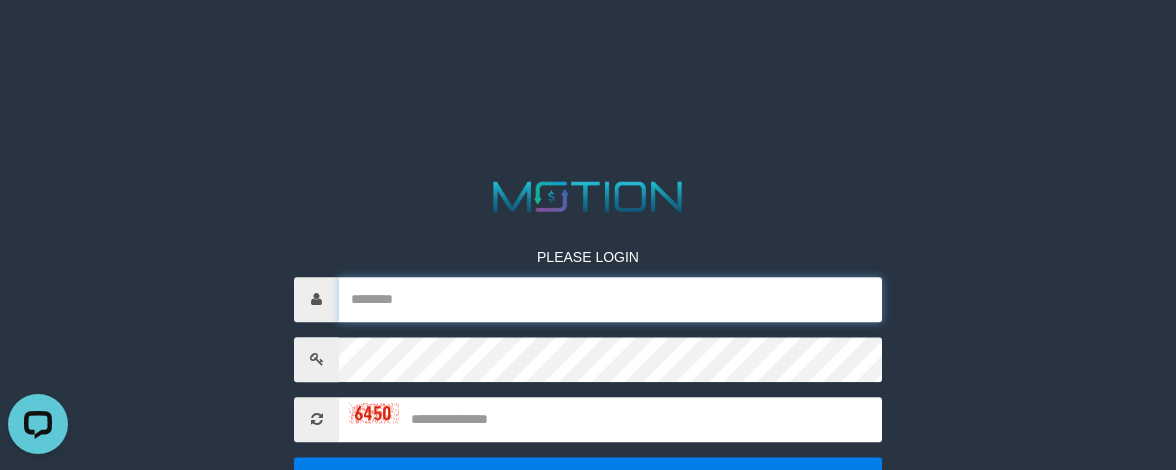 type on "*********" 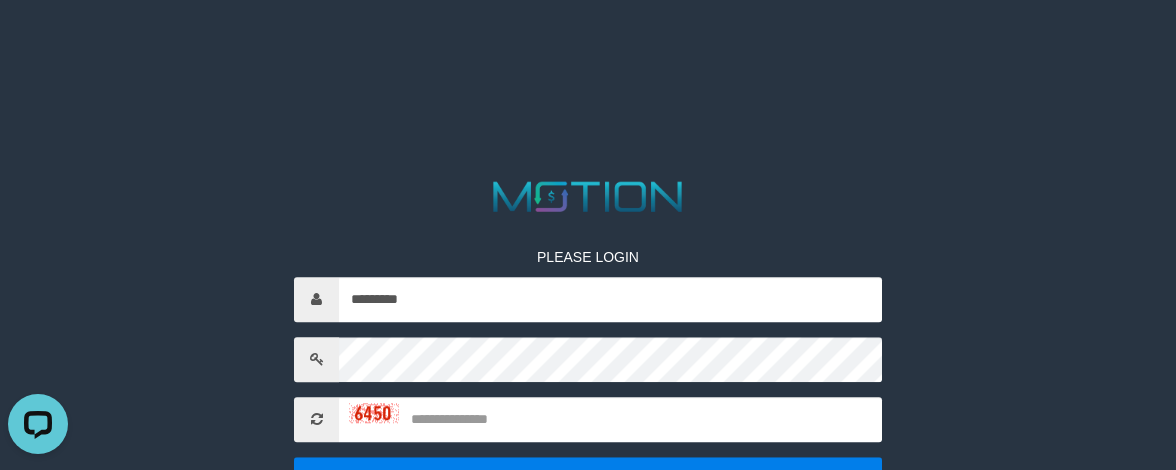 drag, startPoint x: 845, startPoint y: 204, endPoint x: 827, endPoint y: 232, distance: 33.286633 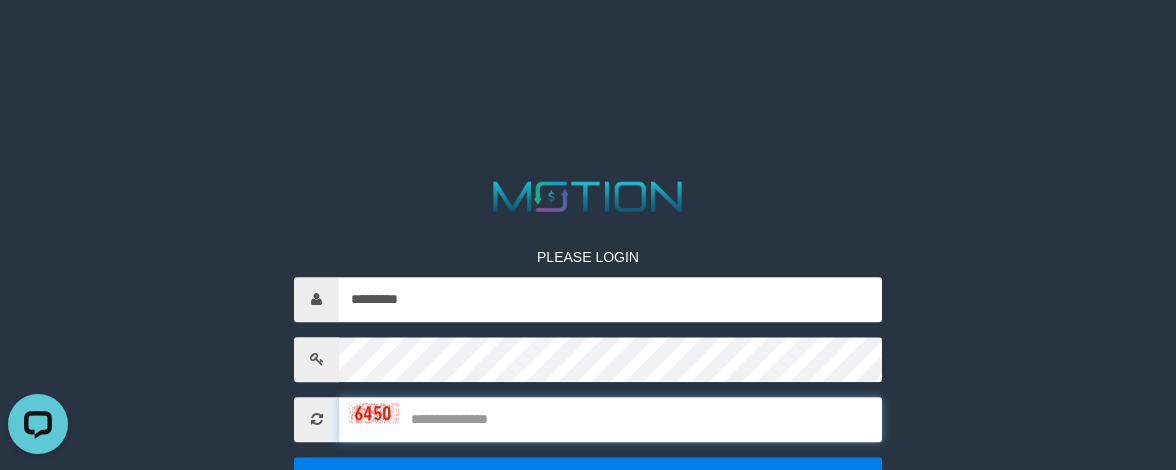 click at bounding box center (610, 419) 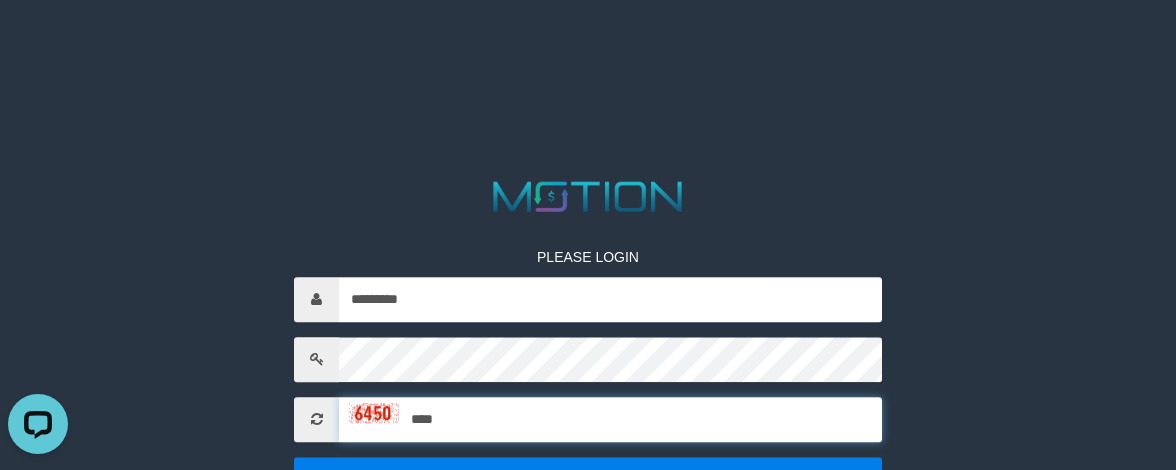 type on "****" 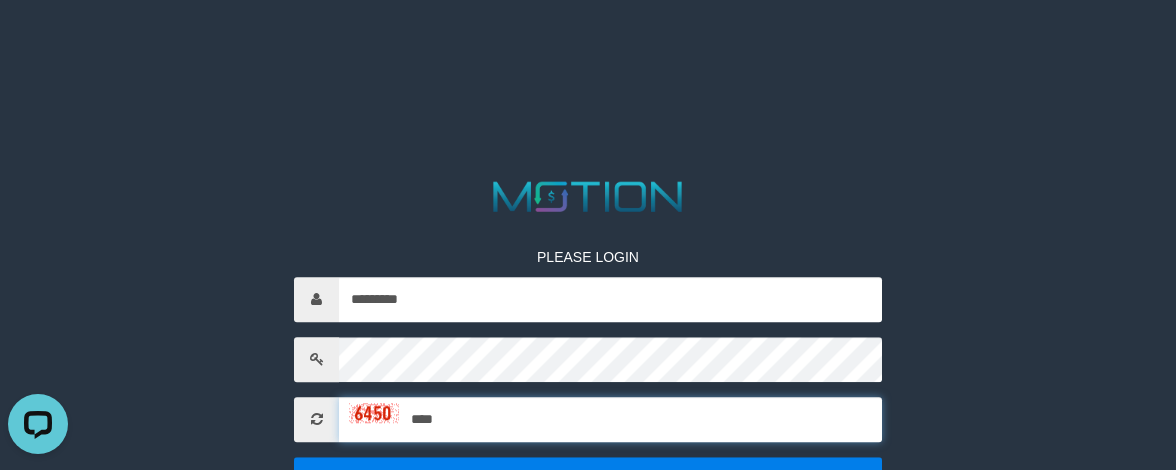 click on "*****" at bounding box center (588, 478) 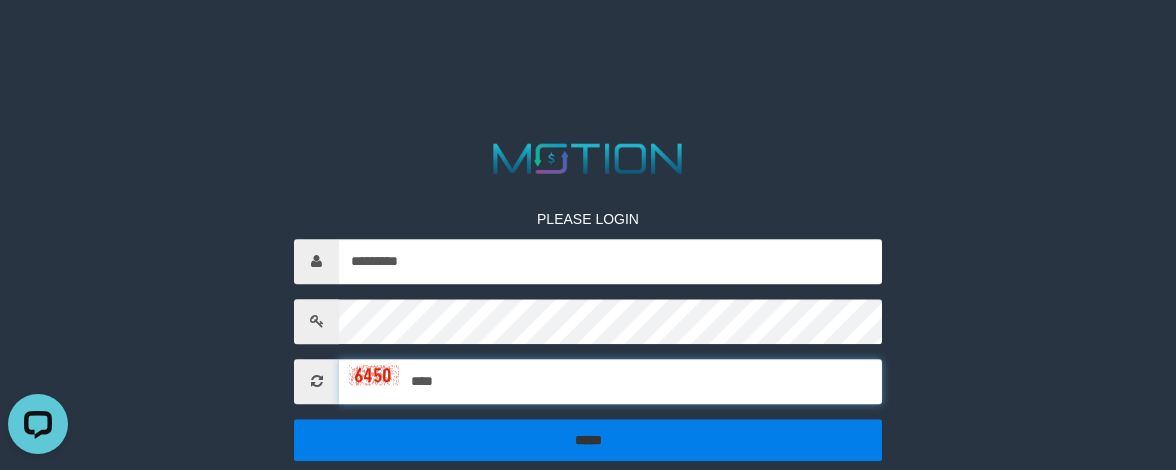 scroll, scrollTop: 59, scrollLeft: 0, axis: vertical 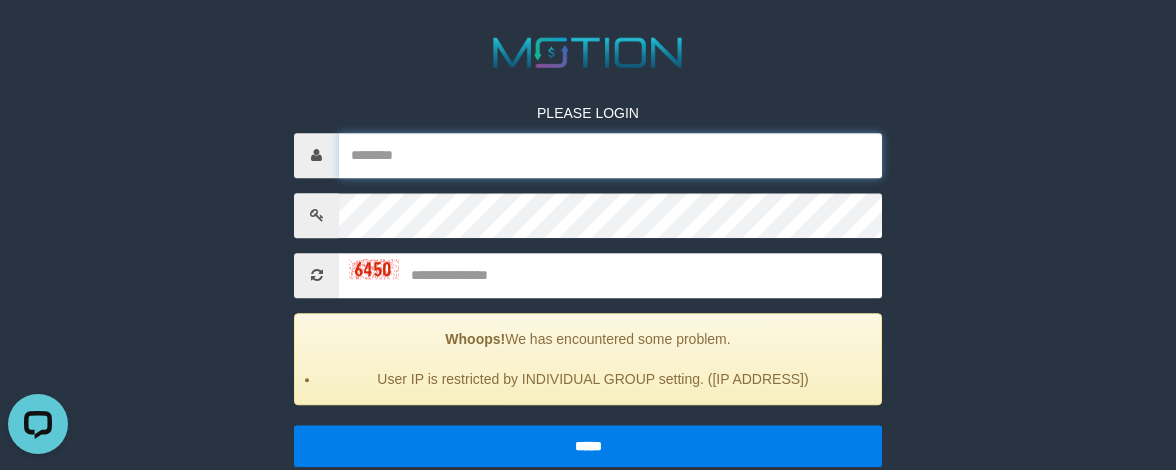 type on "*********" 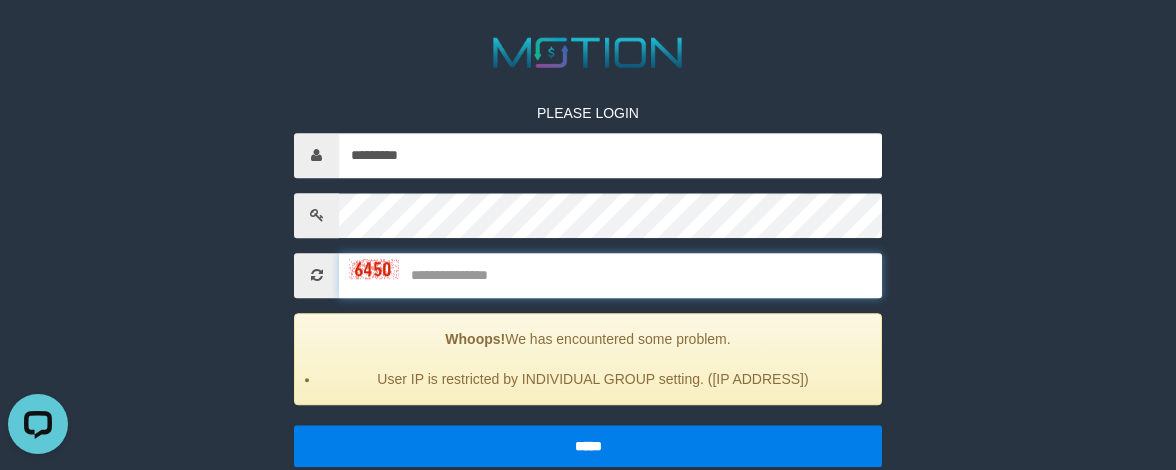 click at bounding box center [610, 275] 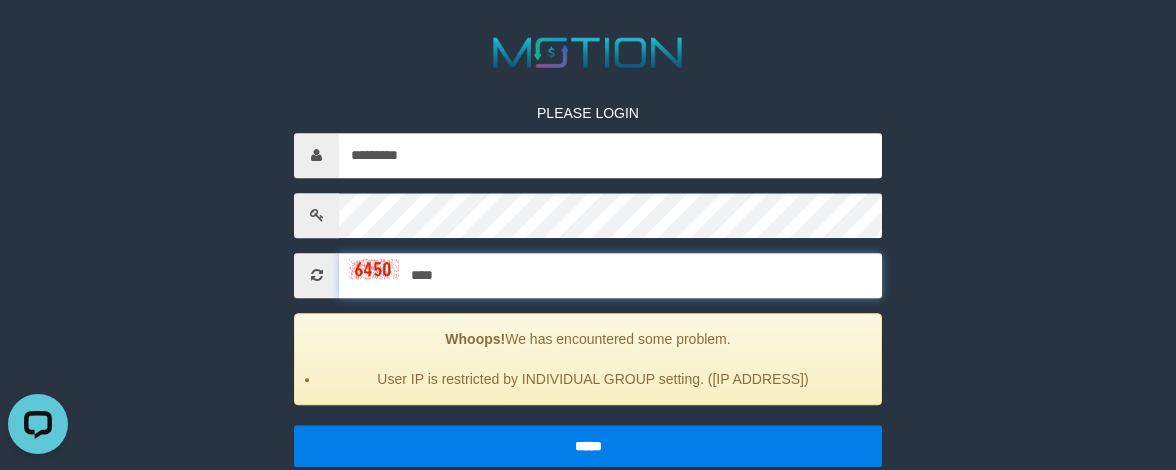 type on "****" 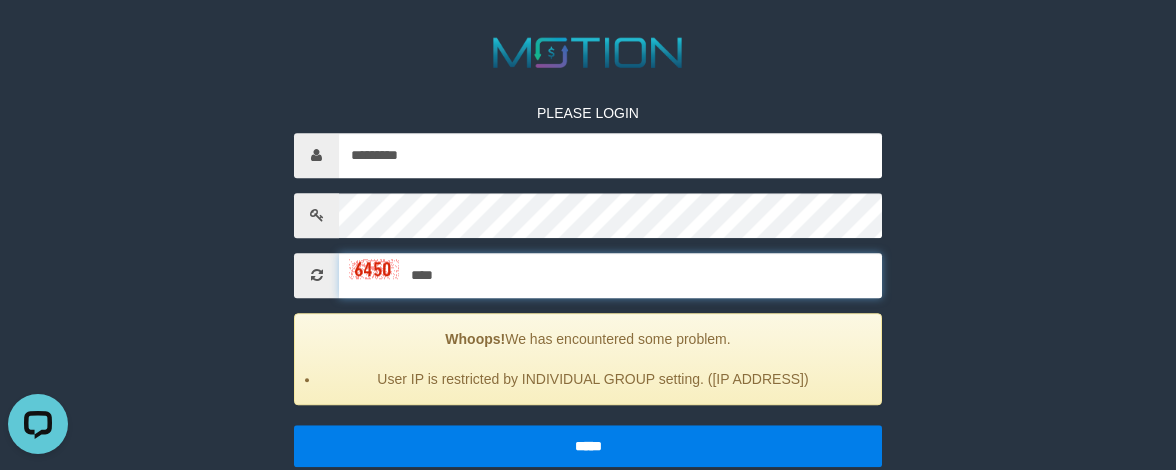 click on "*****" at bounding box center [588, 446] 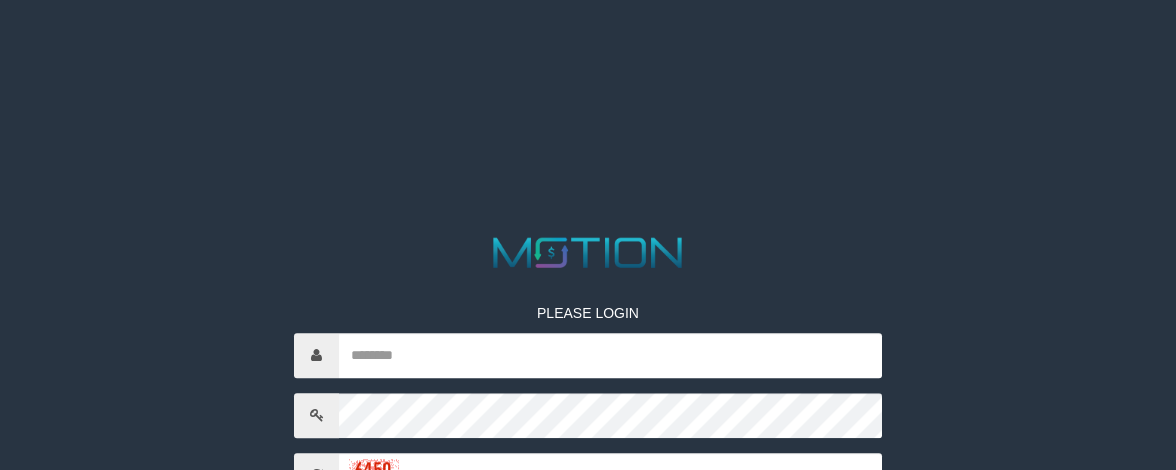 scroll, scrollTop: 0, scrollLeft: 0, axis: both 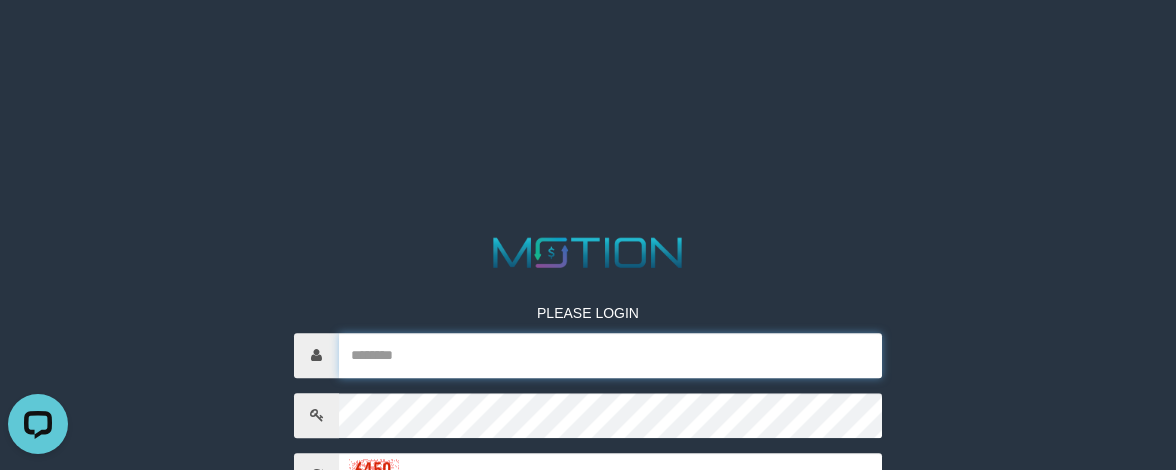 type on "*********" 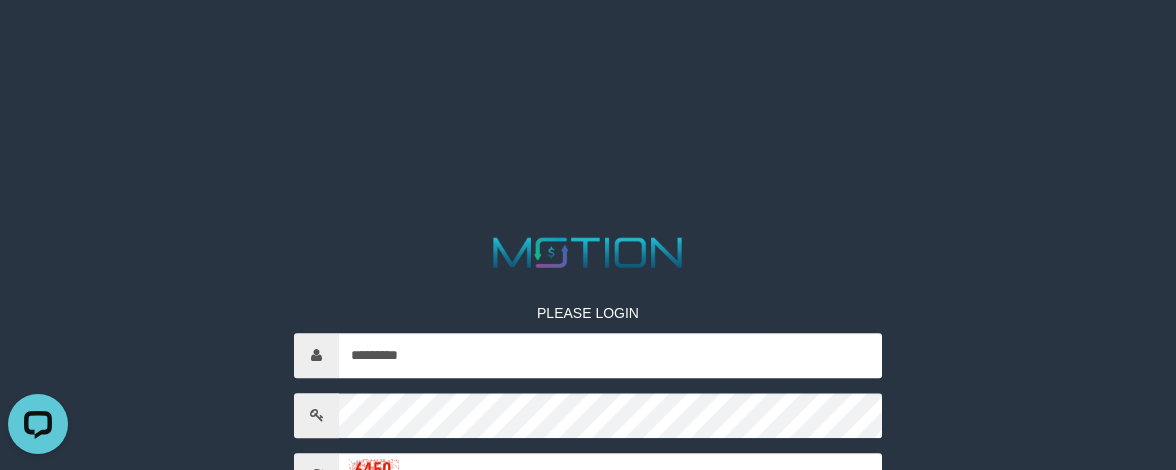 click on "PLEASE LOGIN
*********
Whoops!  We has encountered some problem.
Invalid validation code.
*****
code © 2012-2018 dwg" at bounding box center (588, 25) 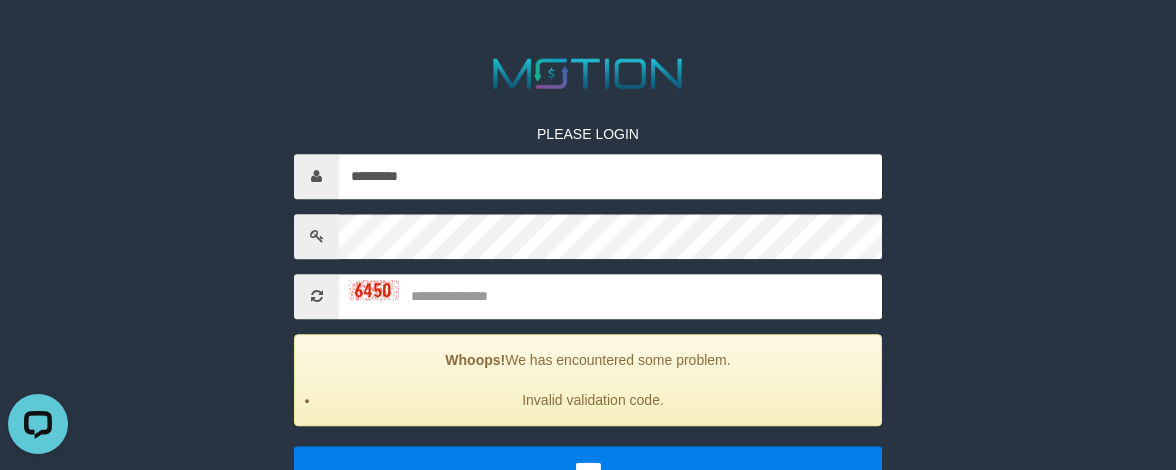 scroll, scrollTop: 200, scrollLeft: 0, axis: vertical 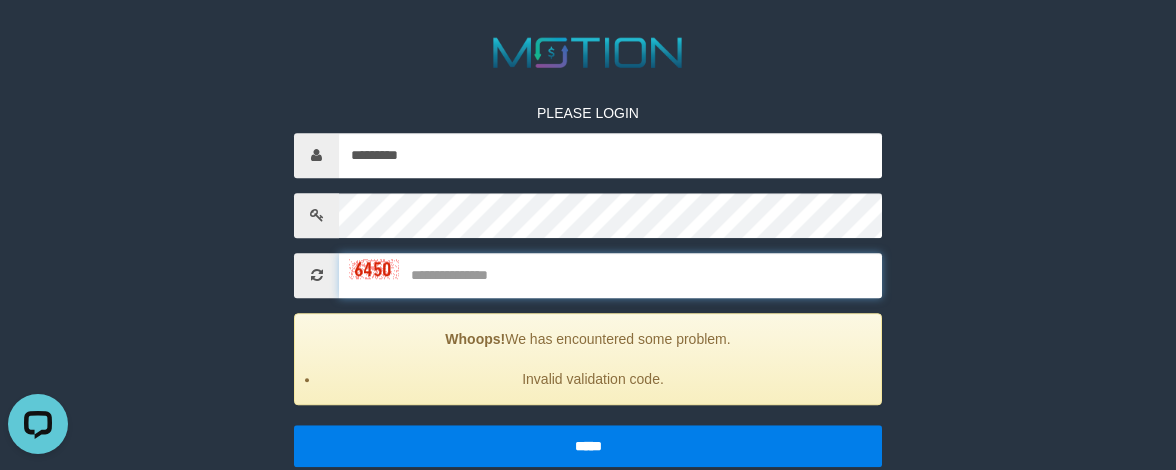 click at bounding box center (610, 275) 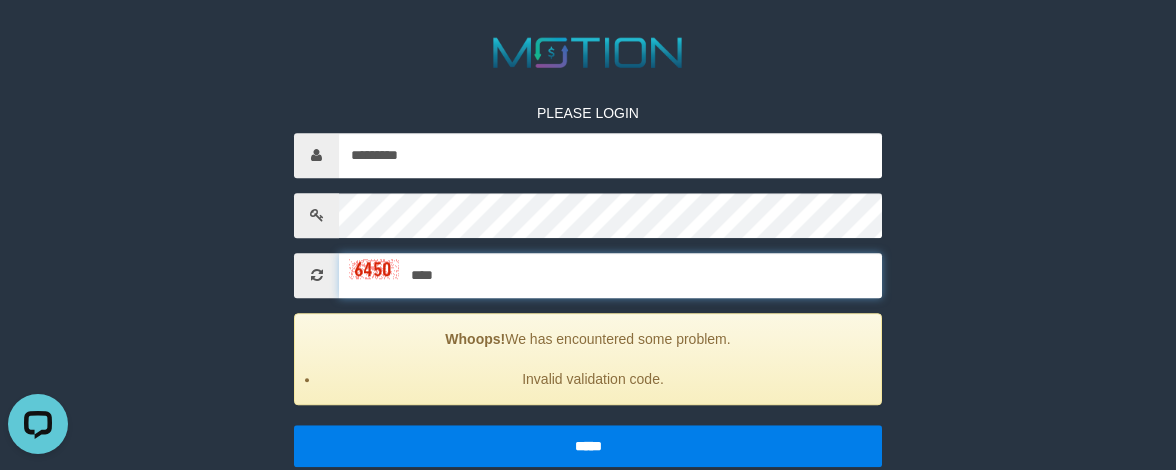 type on "****" 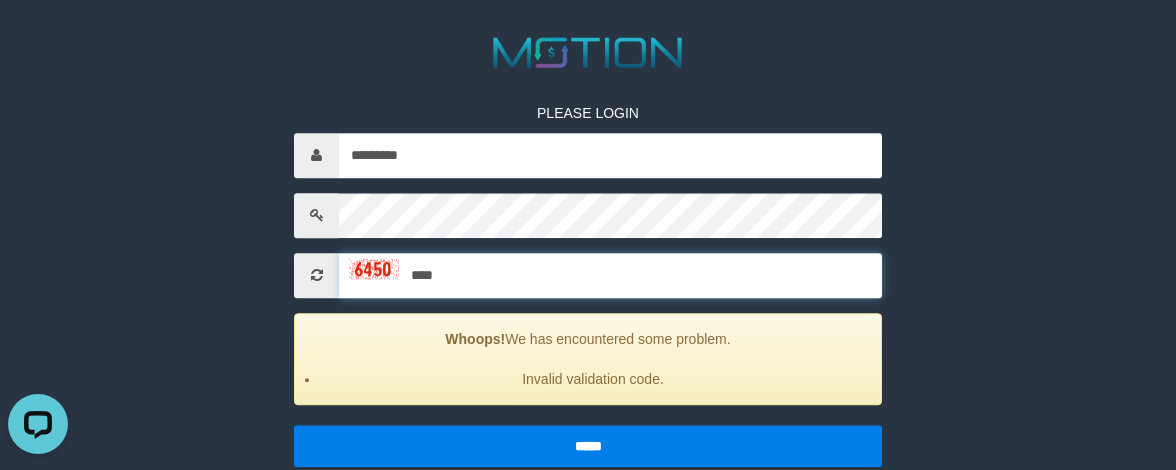 click on "*****" at bounding box center (588, 446) 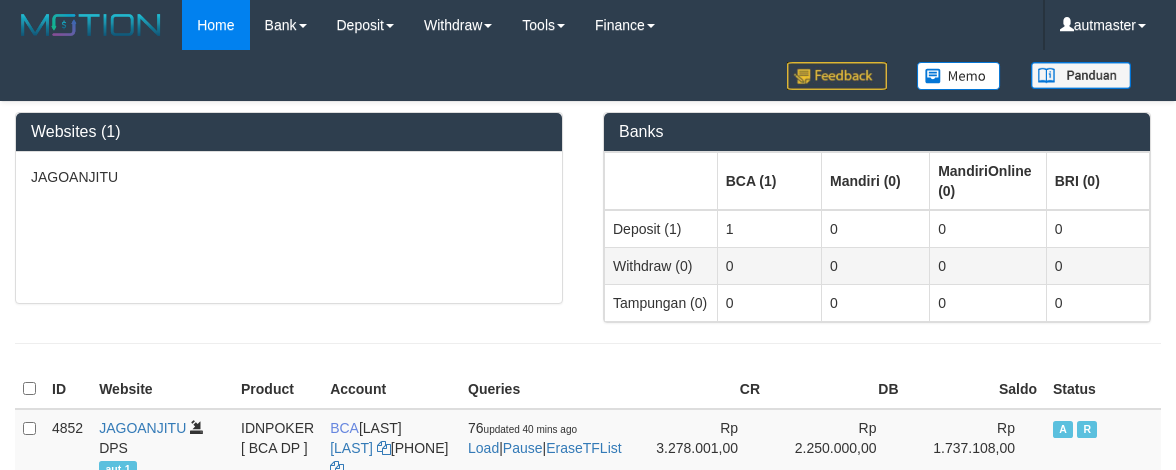 scroll, scrollTop: 0, scrollLeft: 0, axis: both 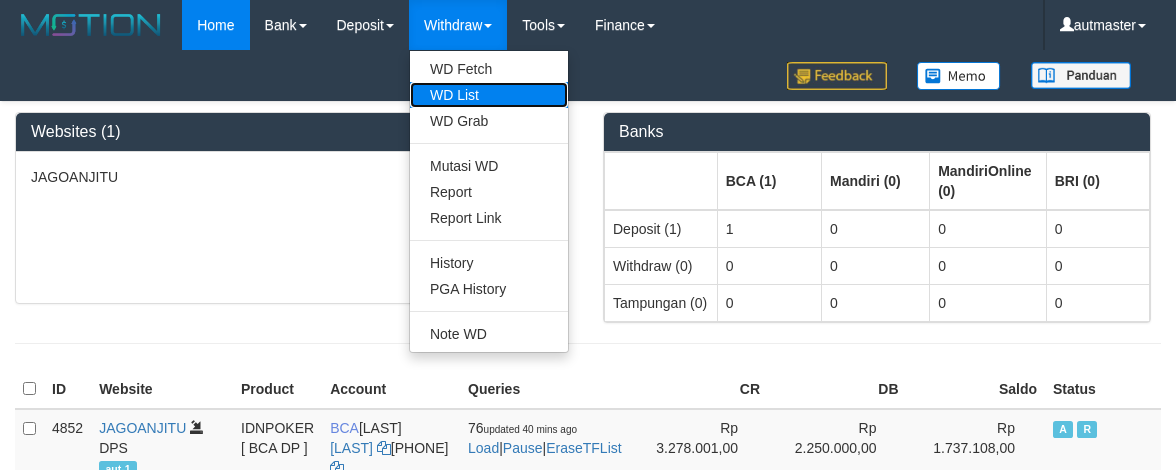 click on "WD List" at bounding box center [489, 95] 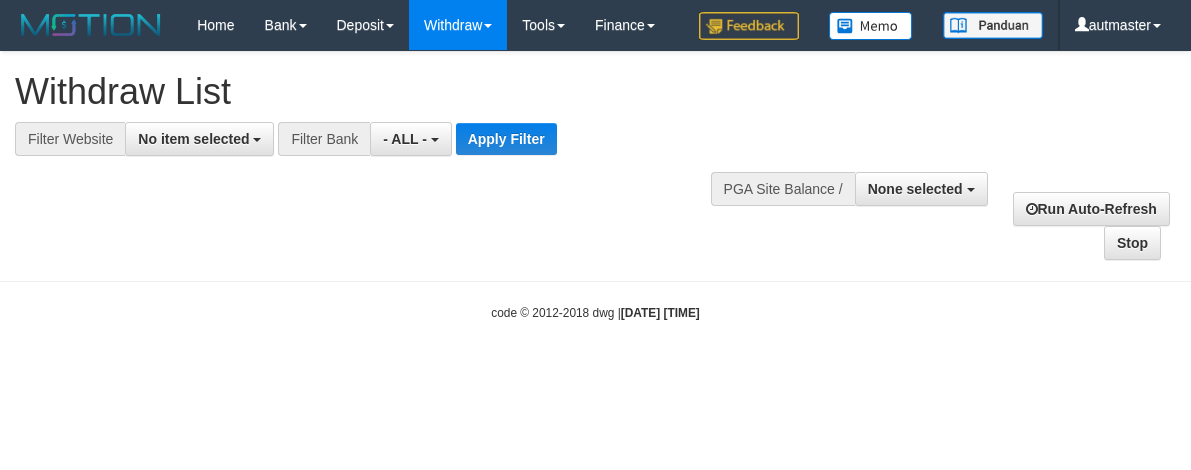 select 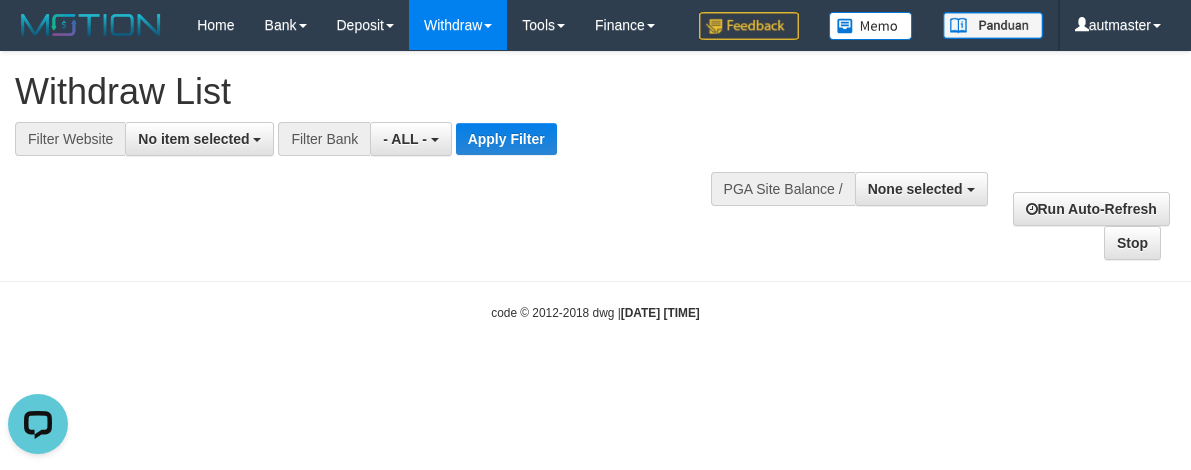 scroll, scrollTop: 0, scrollLeft: 0, axis: both 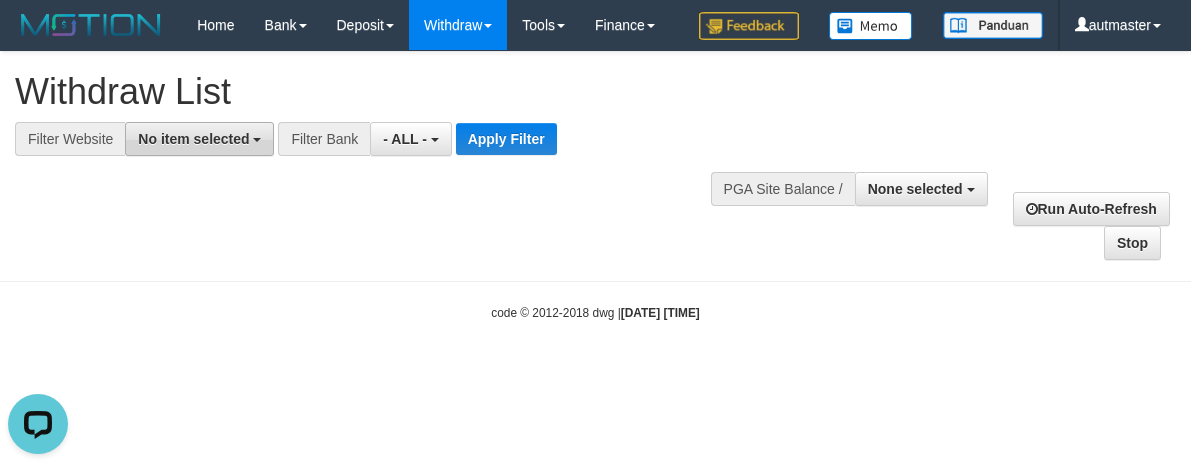 click on "No item selected" at bounding box center (193, 139) 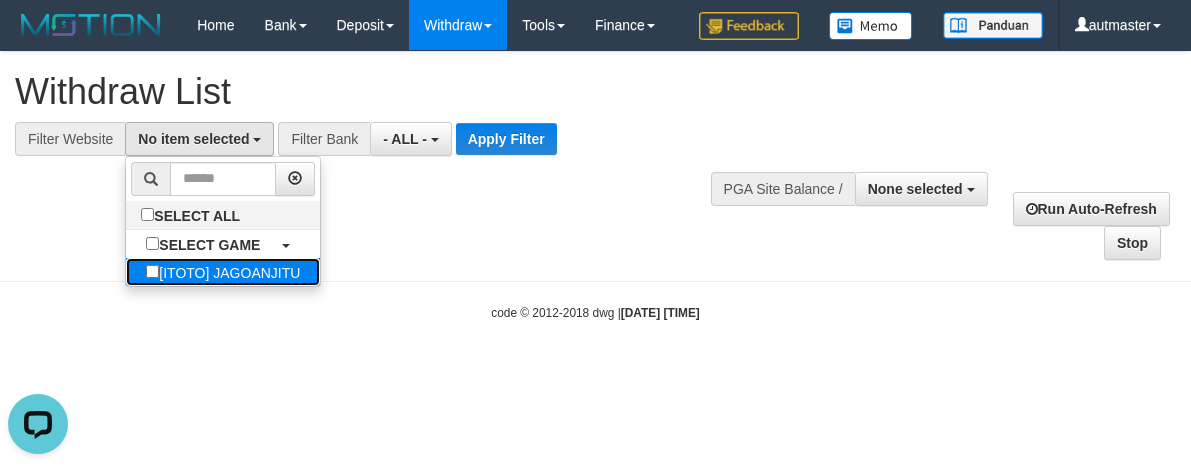 drag, startPoint x: 255, startPoint y: 325, endPoint x: 433, endPoint y: 228, distance: 202.71408 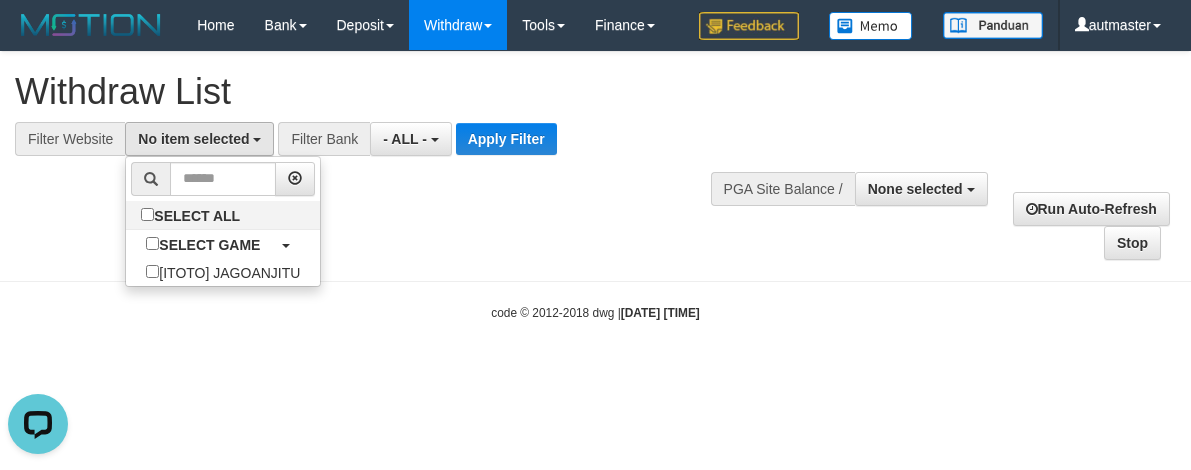 select on "***" 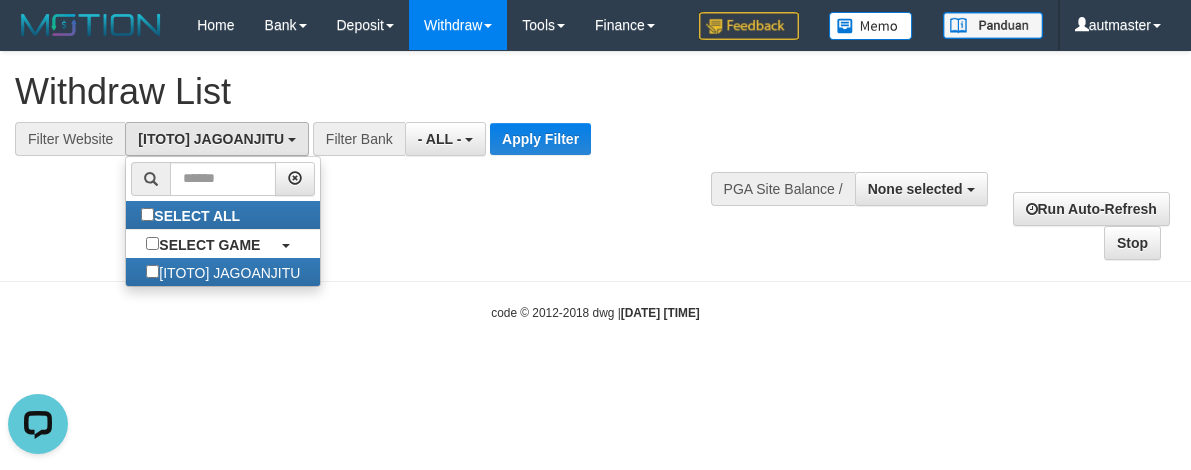 scroll, scrollTop: 18, scrollLeft: 0, axis: vertical 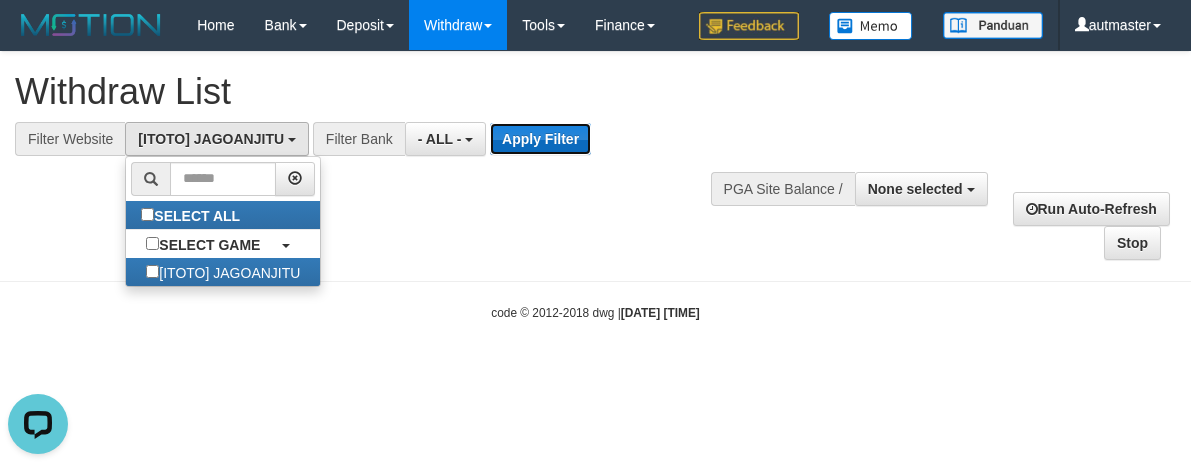 click on "Apply Filter" at bounding box center (540, 139) 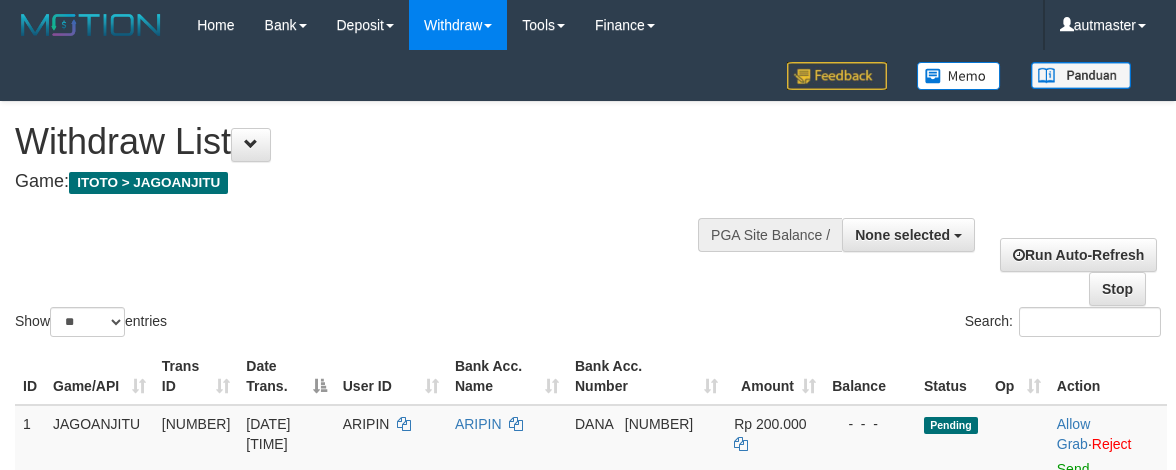 select 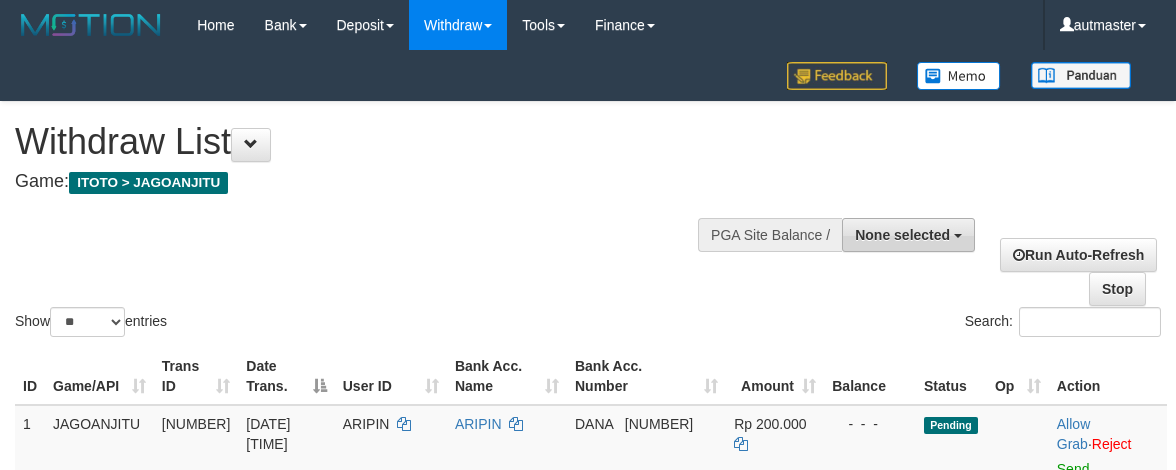 drag, startPoint x: 0, startPoint y: 0, endPoint x: 956, endPoint y: 238, distance: 985.1802 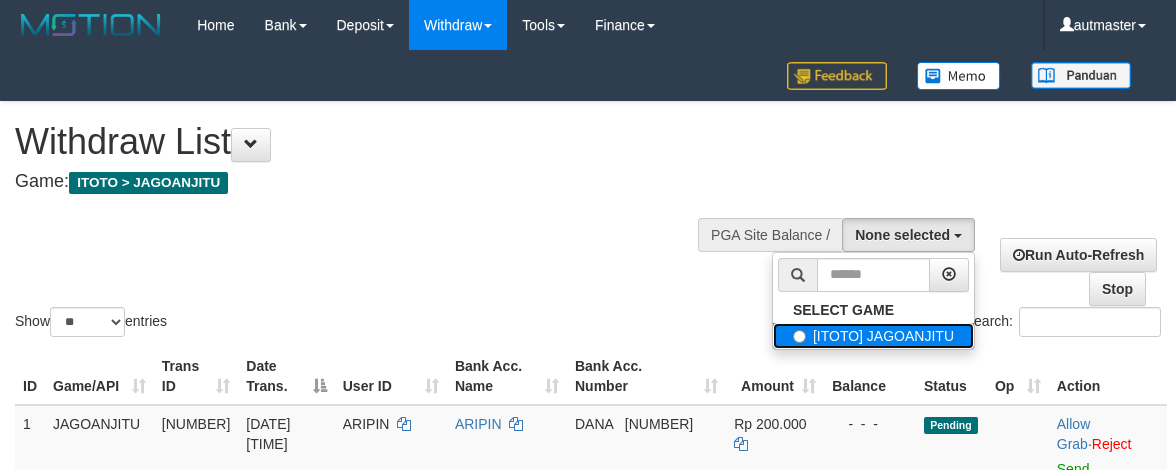 click on "[ITOTO] JAGOANJITU" at bounding box center (873, 336) 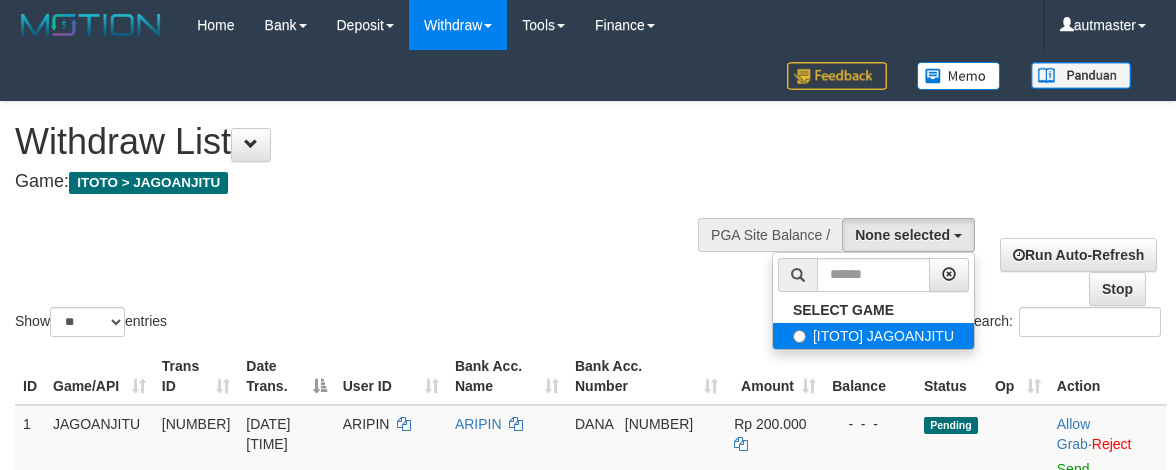 select on "***" 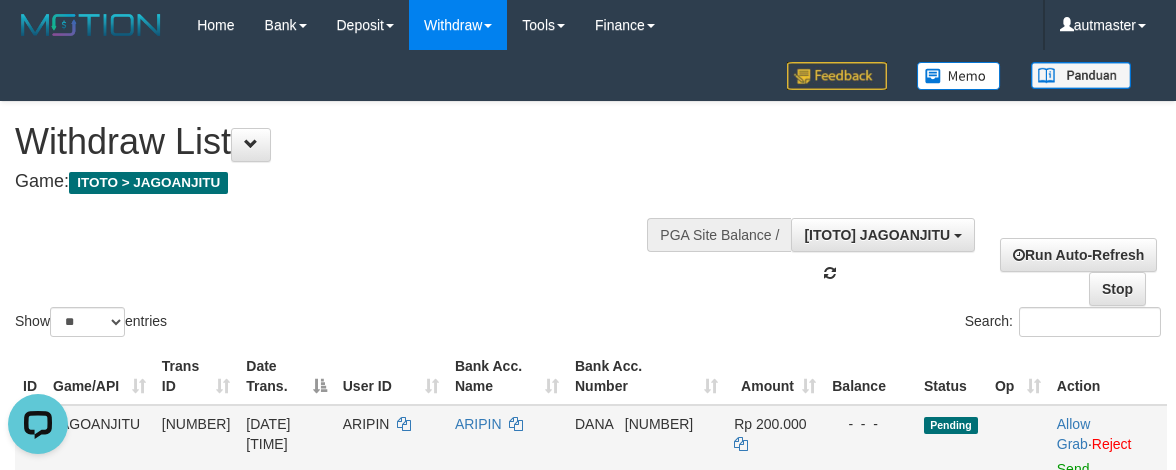 scroll, scrollTop: 0, scrollLeft: 0, axis: both 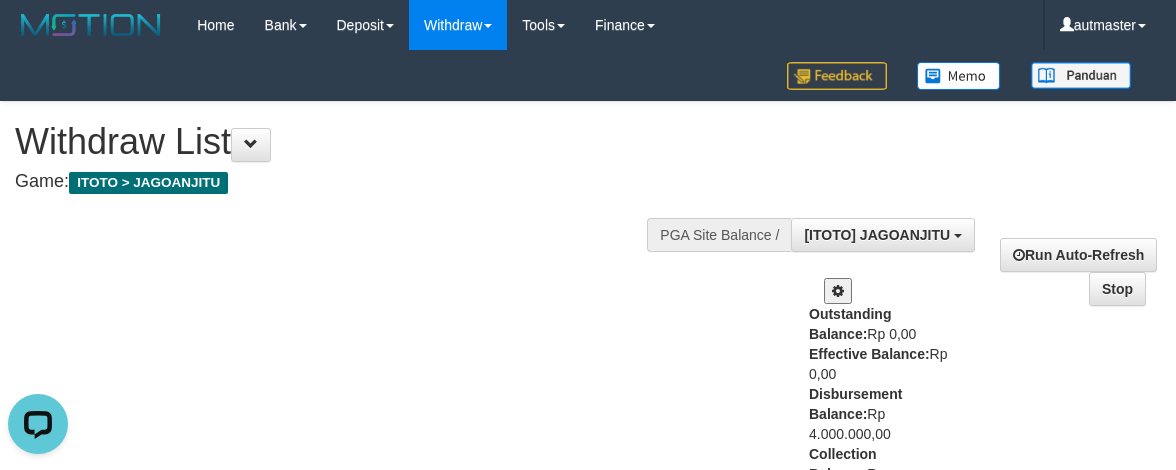 click on "Show  ** ** ** ***  entries Search:" at bounding box center (588, 394) 